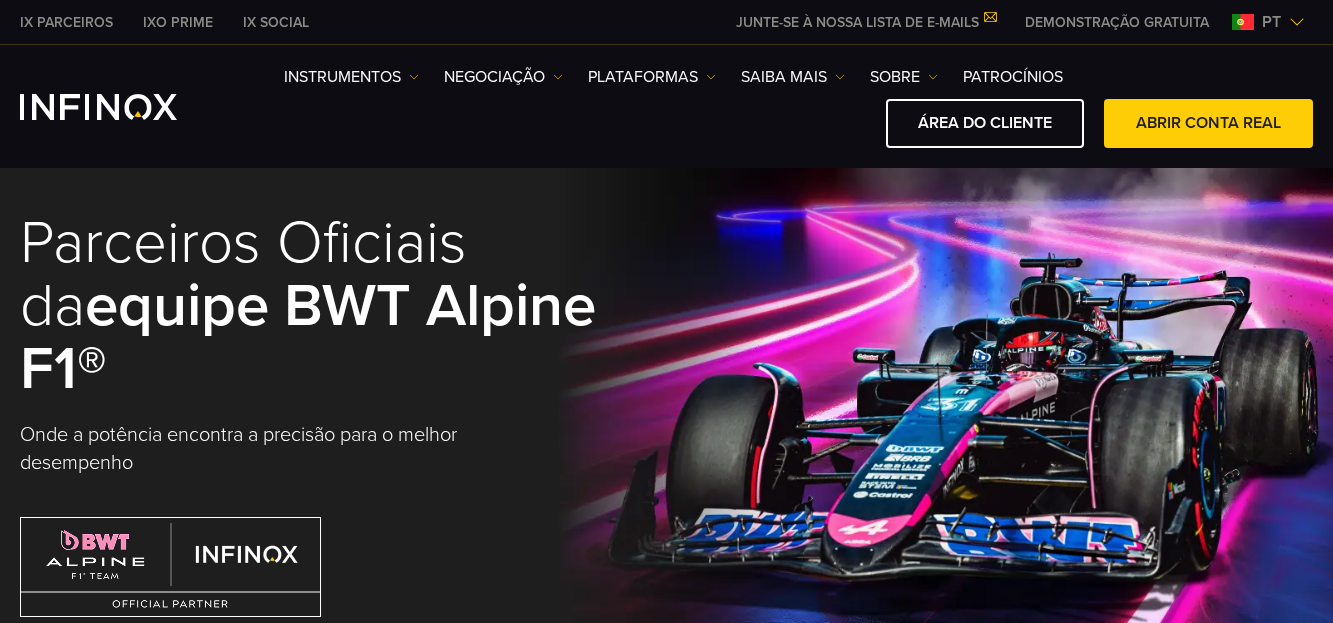 scroll, scrollTop: 0, scrollLeft: 0, axis: both 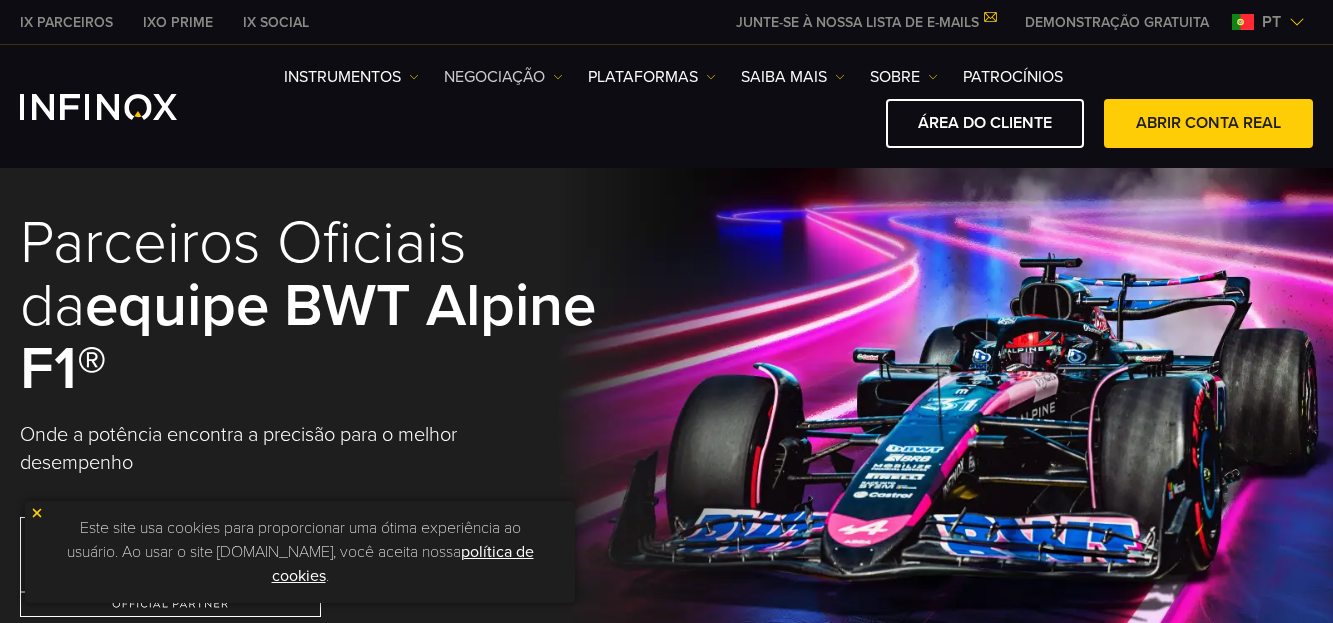 click at bounding box center [558, 77] 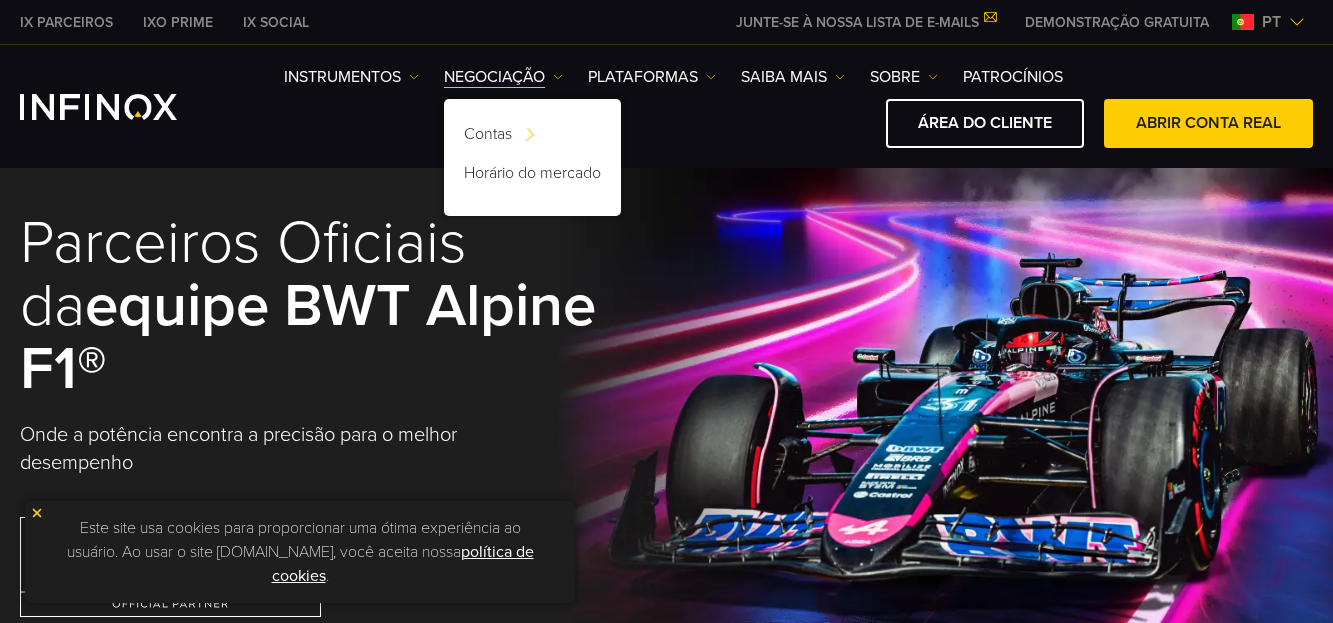 click on "ÁREA DO CLIENTE
ABRIR CONTA REAL" at bounding box center (798, 123) 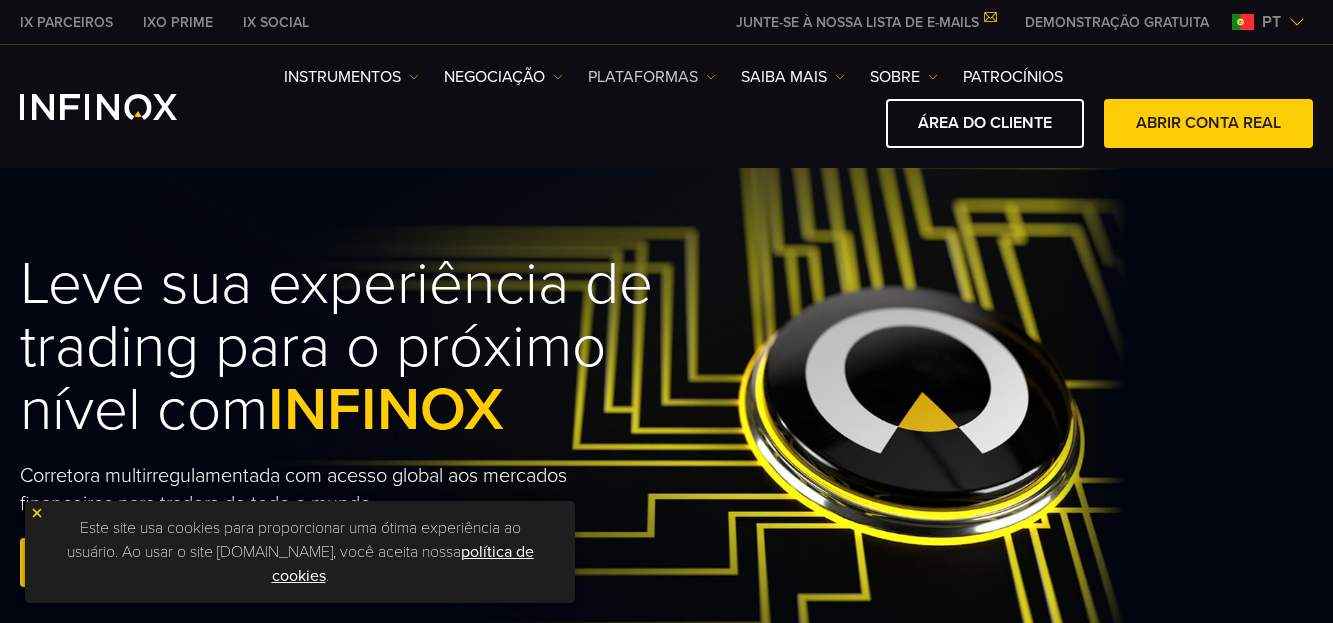 click at bounding box center (711, 77) 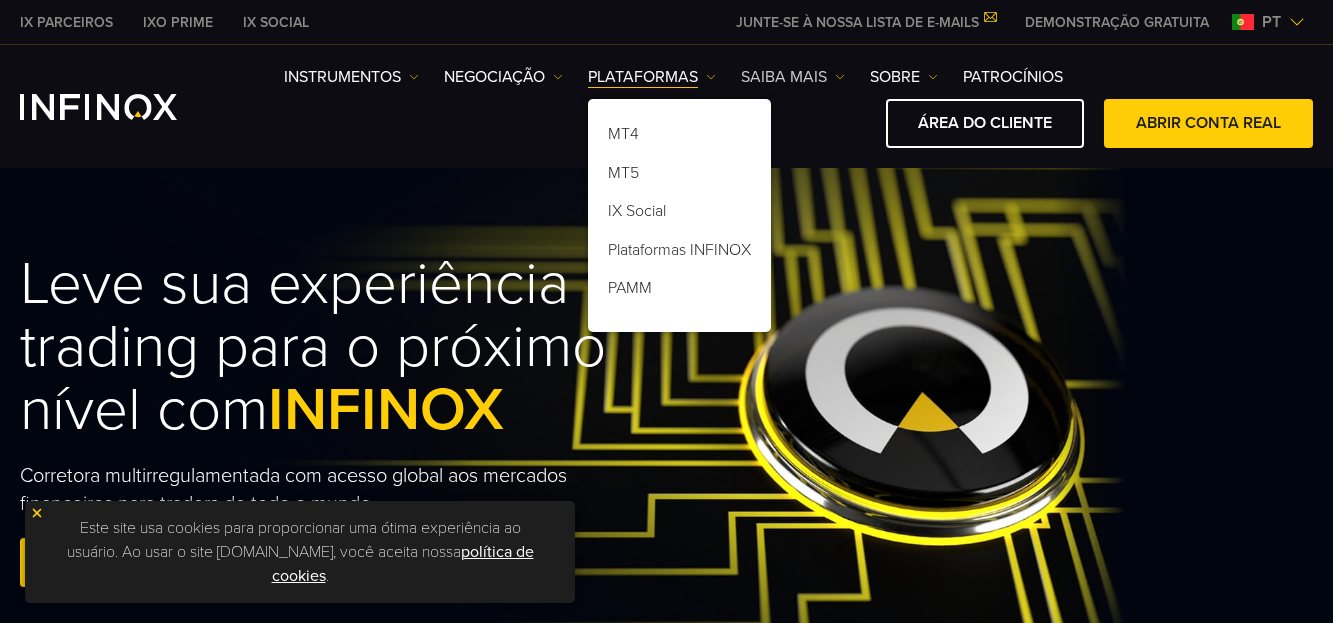 click at bounding box center (840, 77) 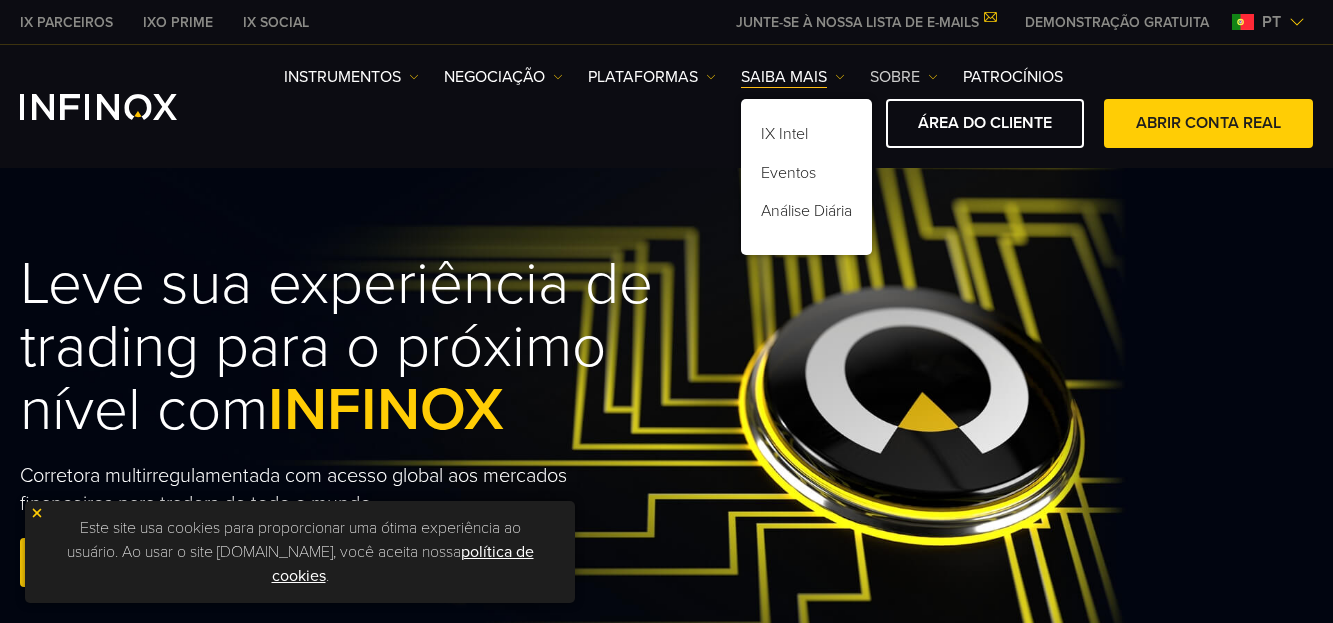 click at bounding box center [933, 77] 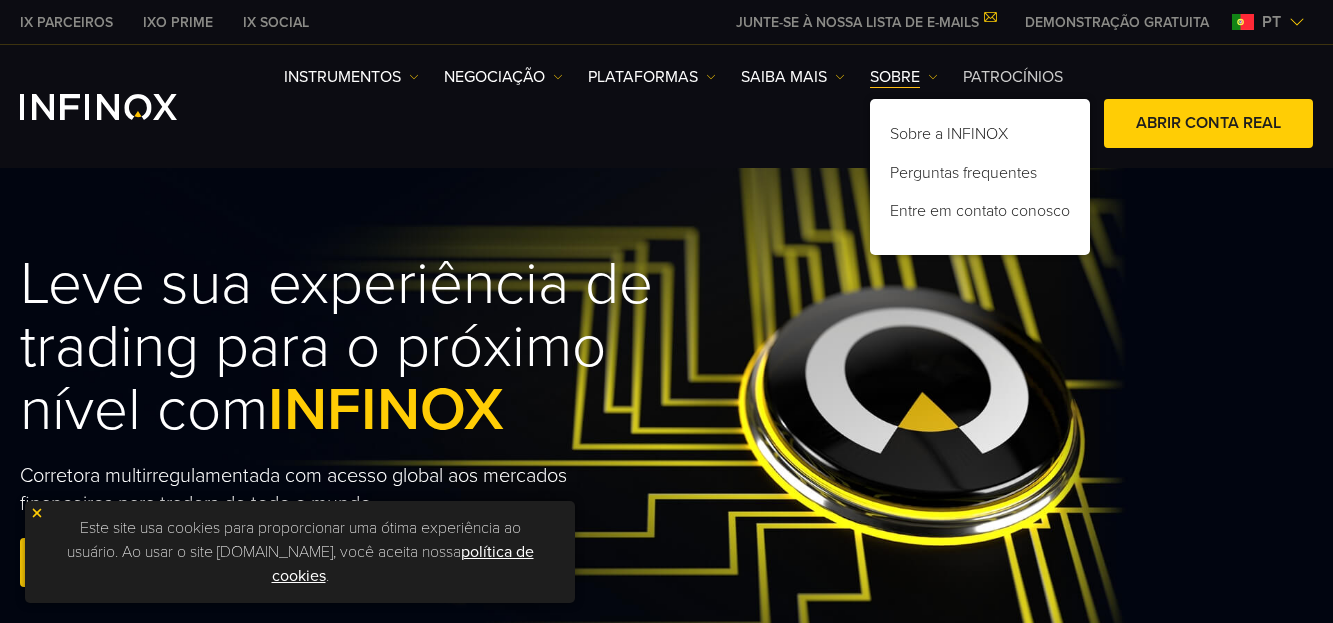 click on "Patrocínios" at bounding box center (1013, 77) 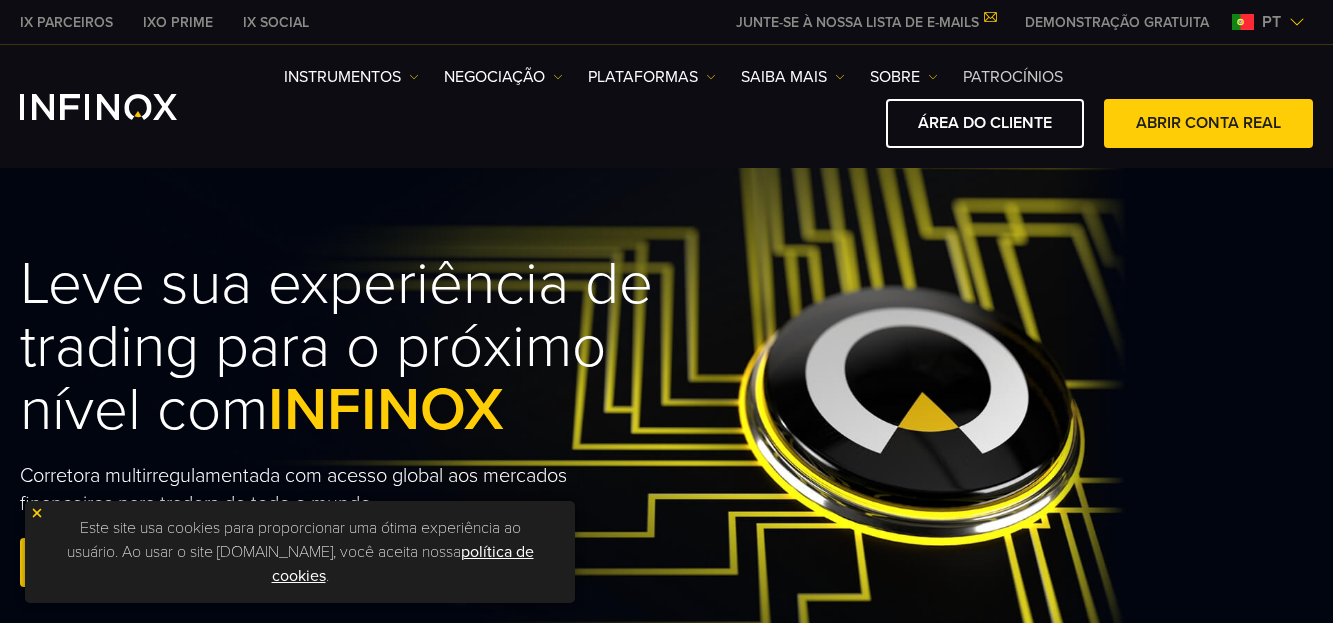 scroll, scrollTop: 0, scrollLeft: 0, axis: both 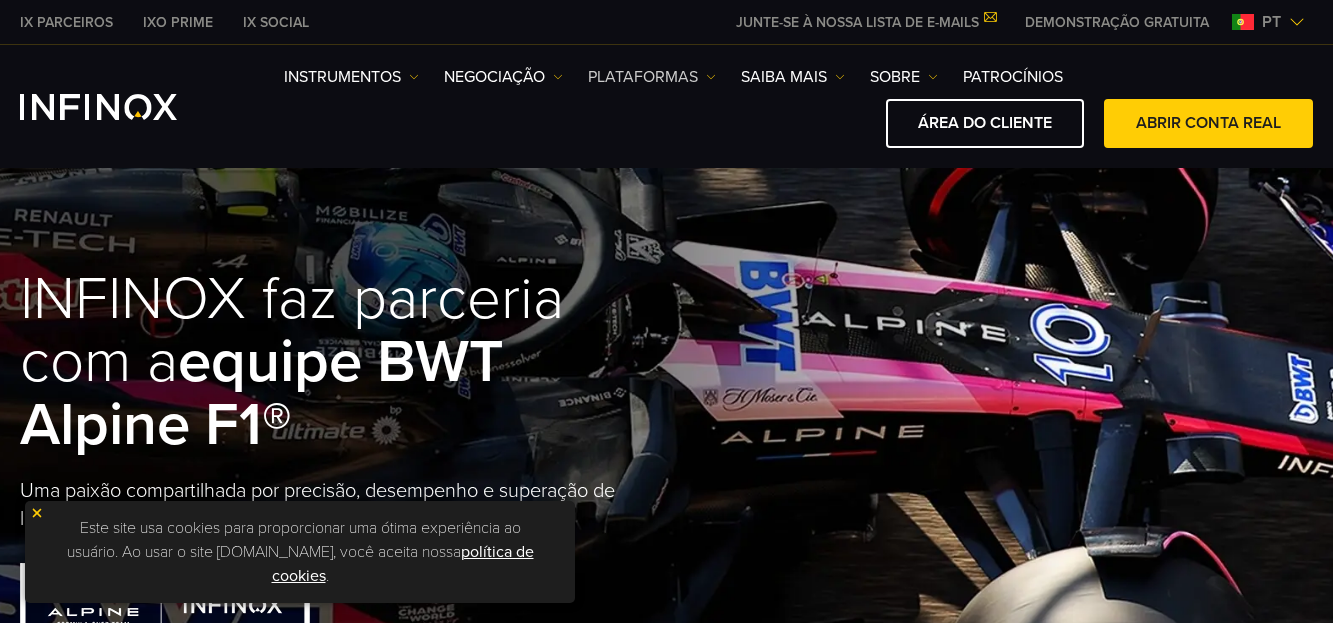 click at bounding box center [711, 77] 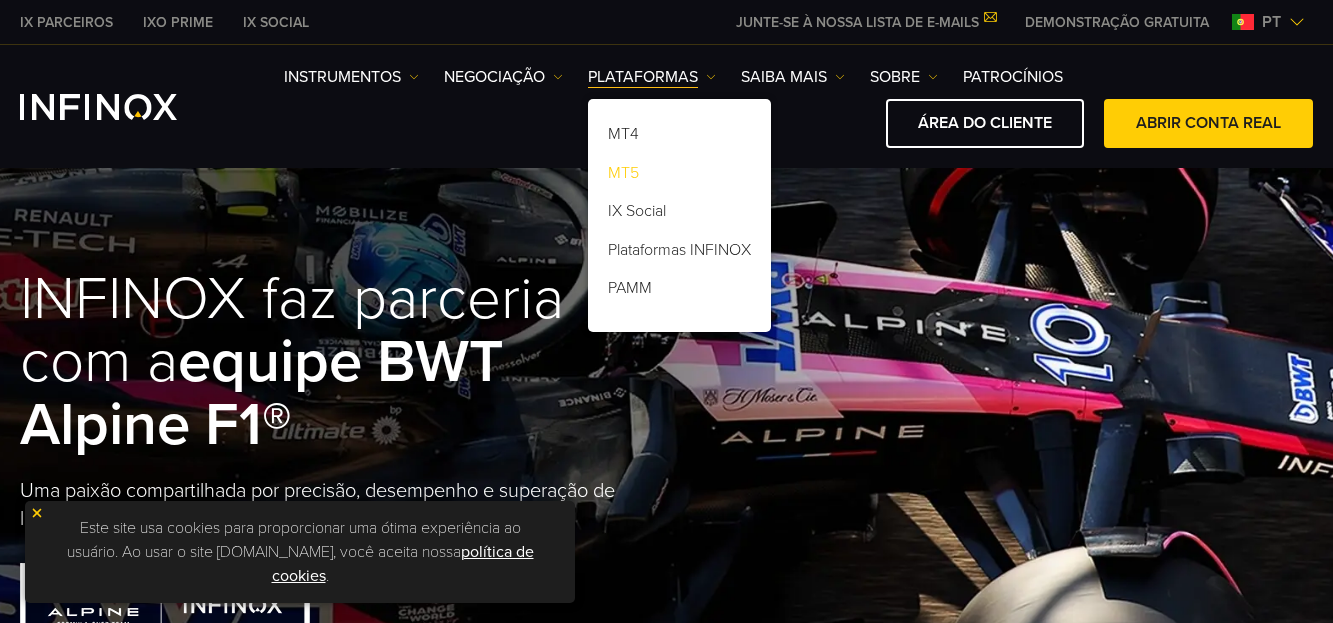 click on "MT5" at bounding box center (679, 177) 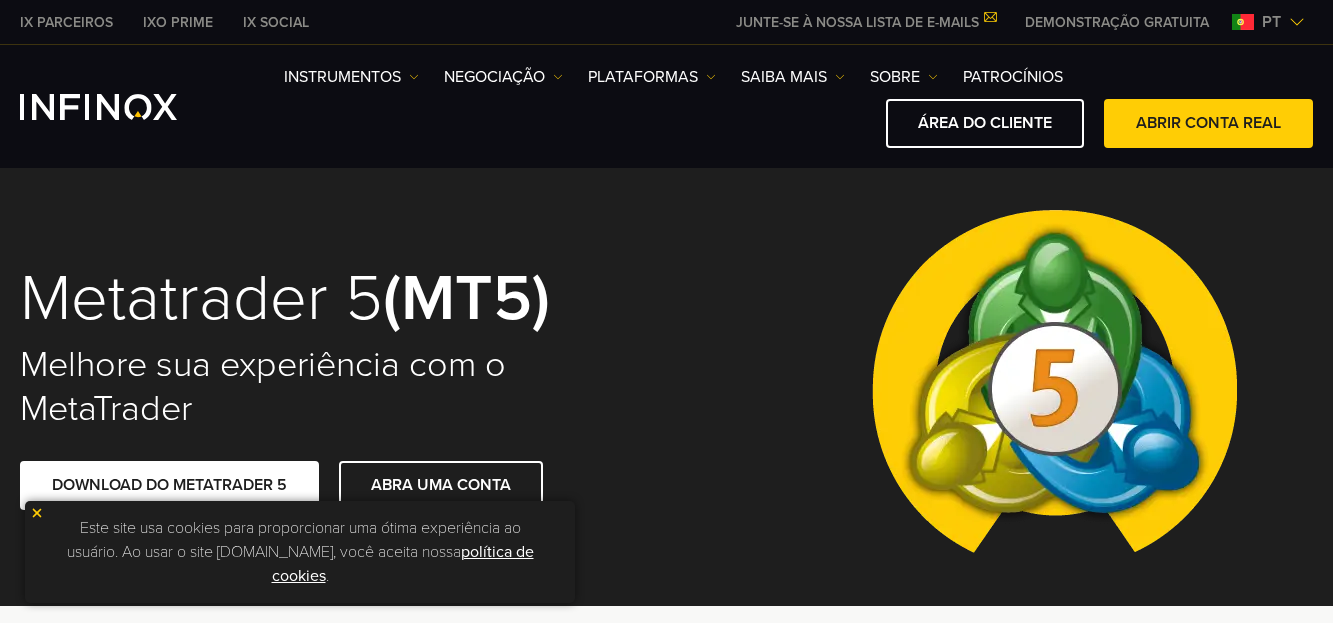 scroll, scrollTop: 0, scrollLeft: 0, axis: both 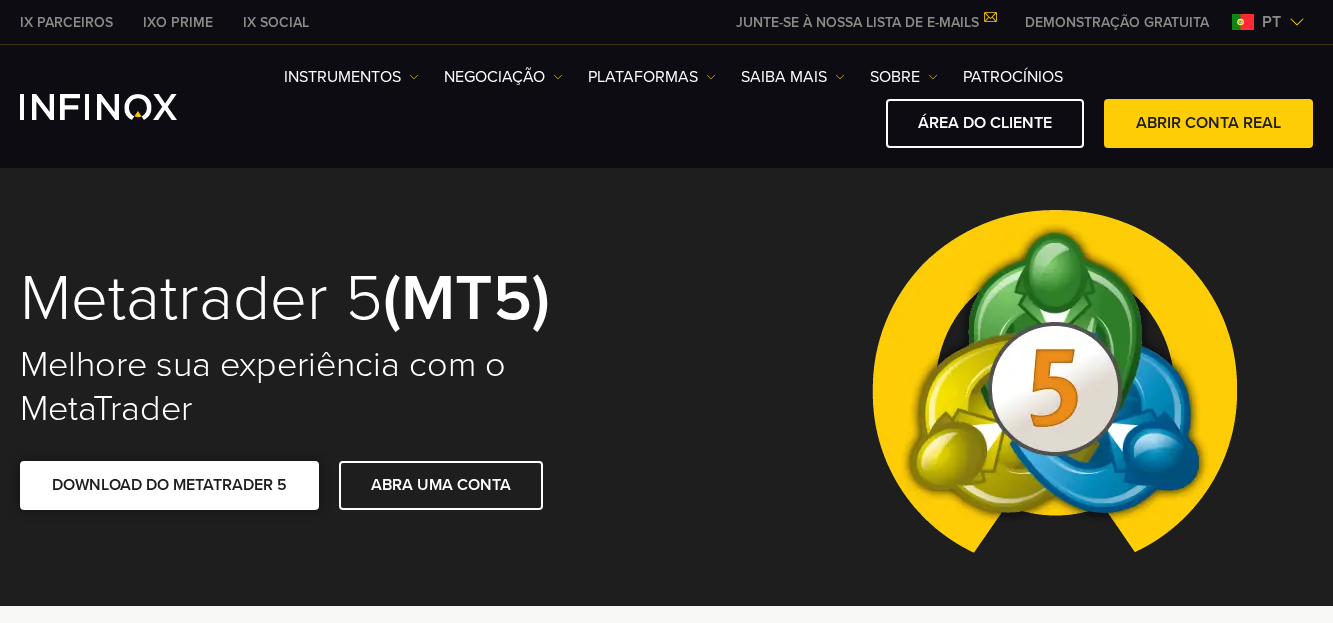 click on "DOWNLOAD DO METATRADER 5" at bounding box center (169, 485) 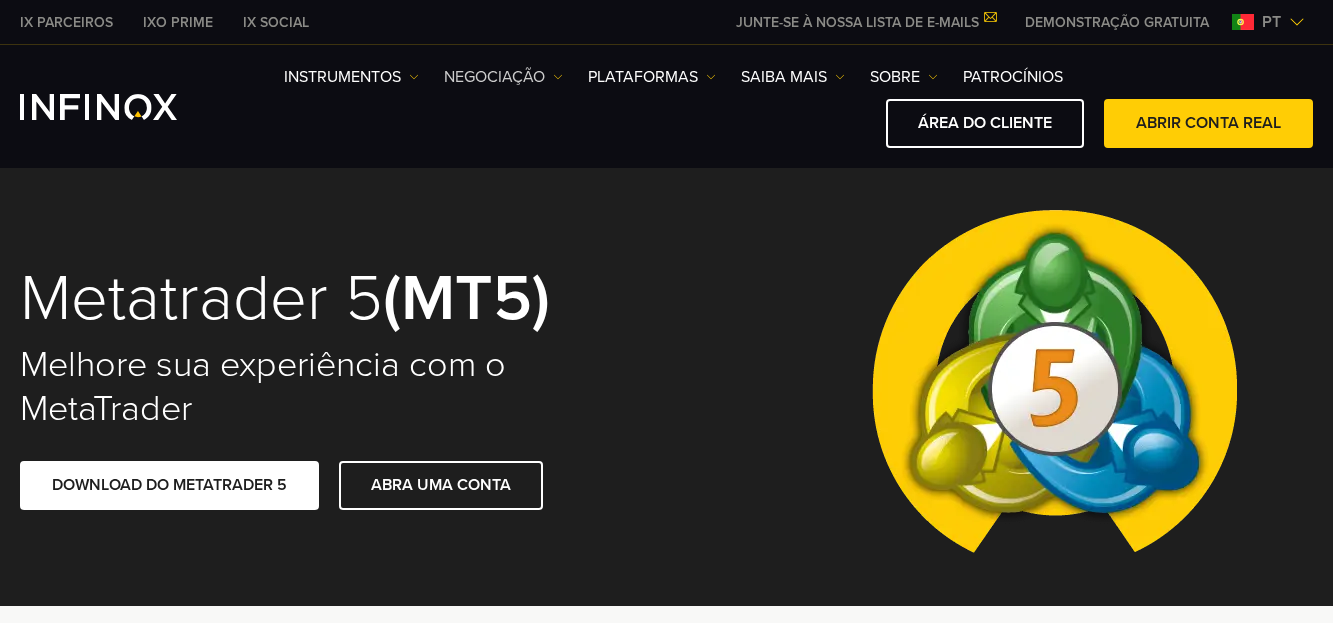 click at bounding box center (558, 77) 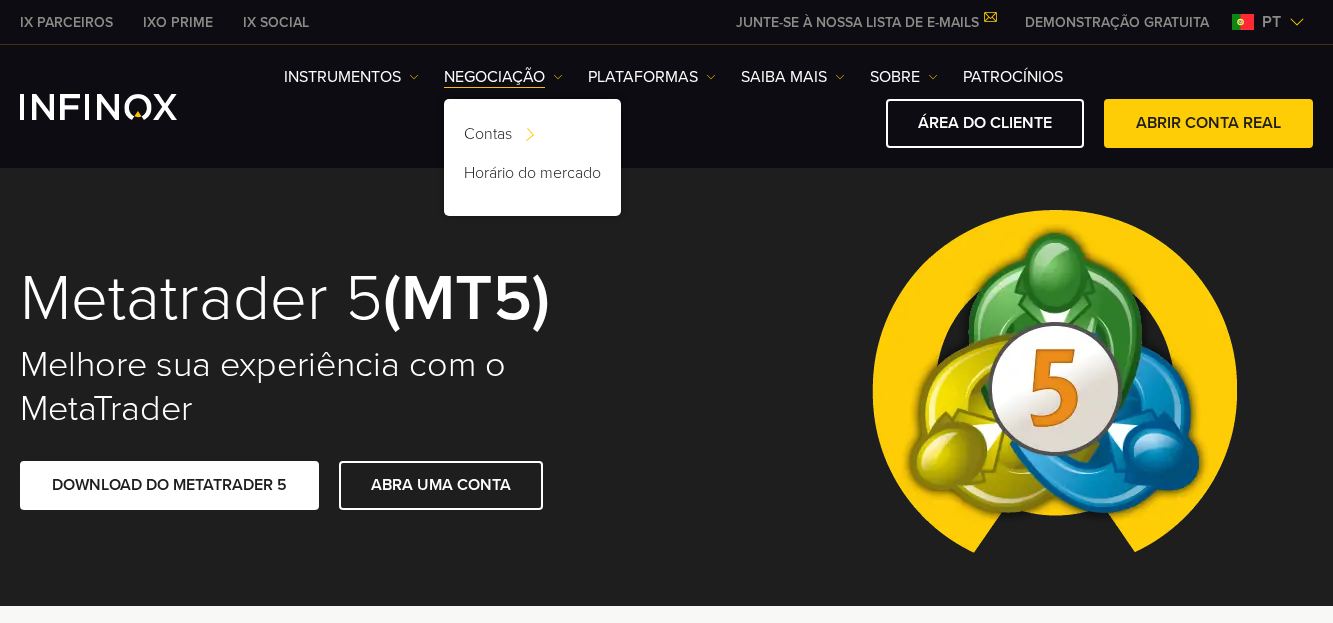 click on "ÁREA DO CLIENTE
ABRIR CONTA REAL" at bounding box center [798, 123] 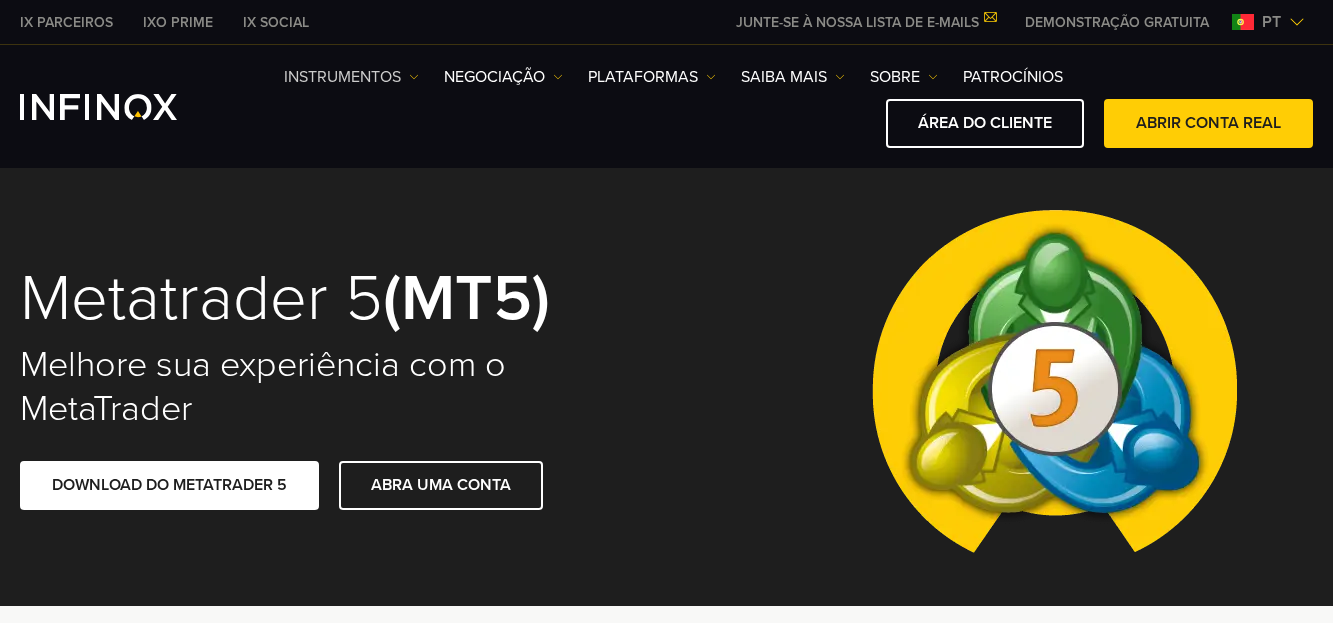 click on "Instrumentos" at bounding box center (351, 77) 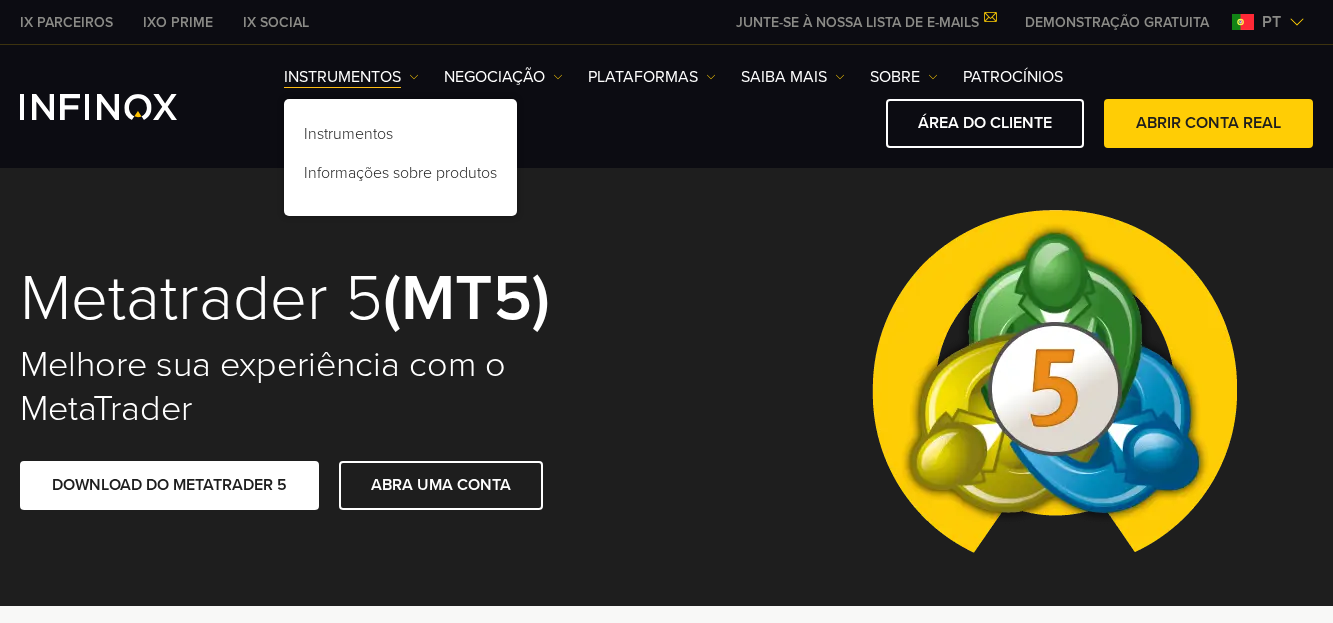 click on "ÁREA DO CLIENTE
ABRIR CONTA REAL" at bounding box center (798, 123) 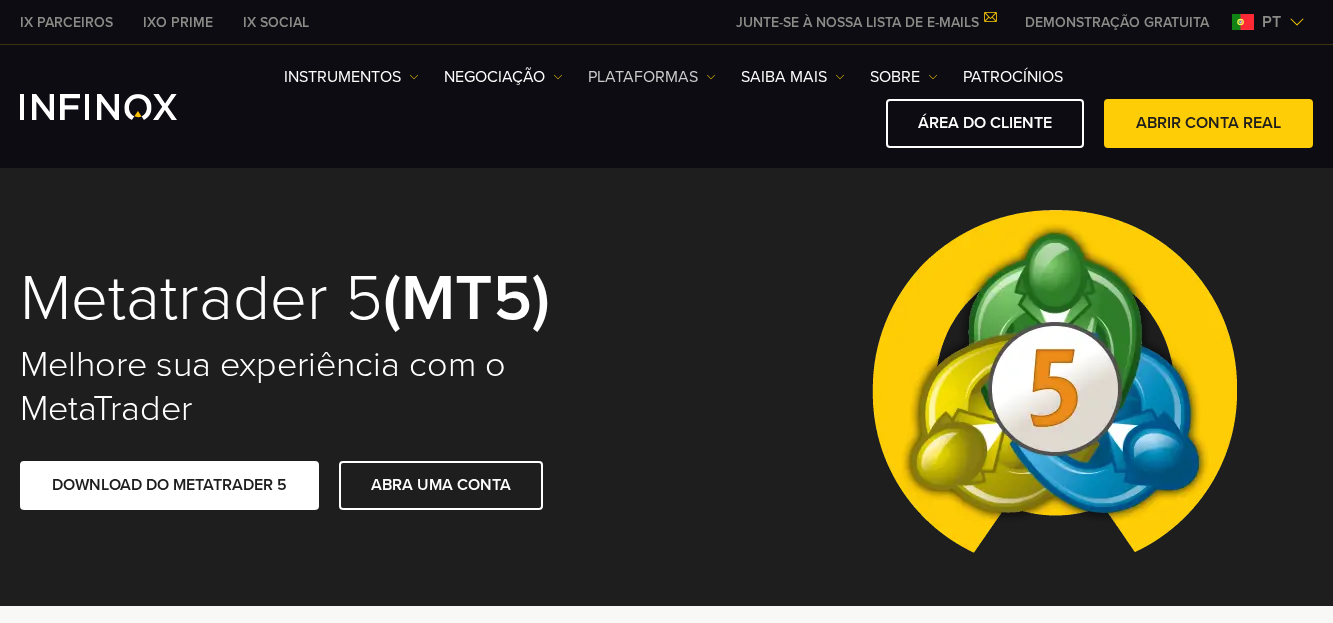 click at bounding box center (711, 77) 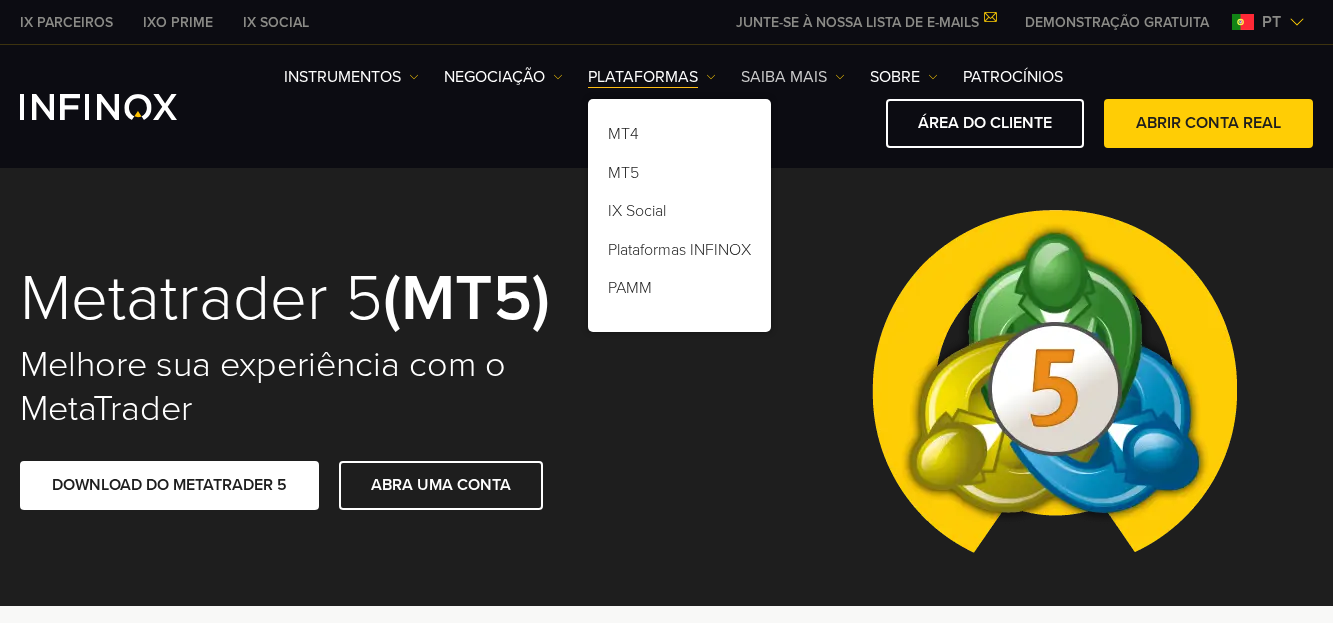 click at bounding box center (840, 77) 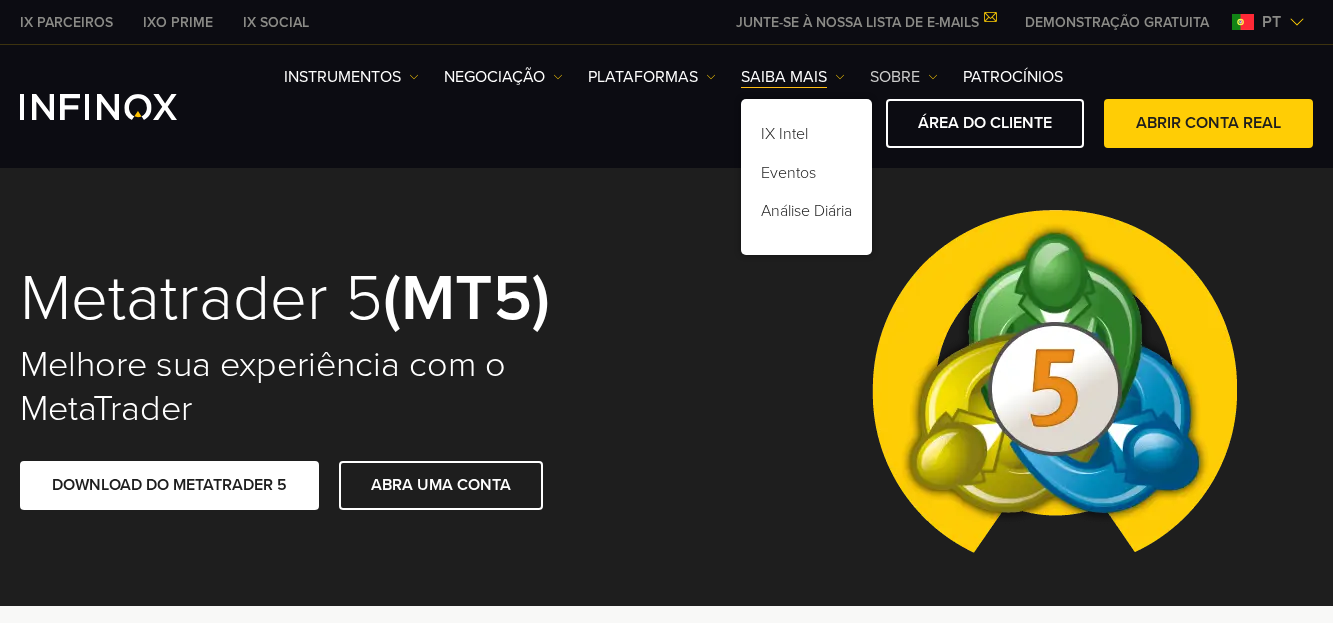 click at bounding box center (933, 77) 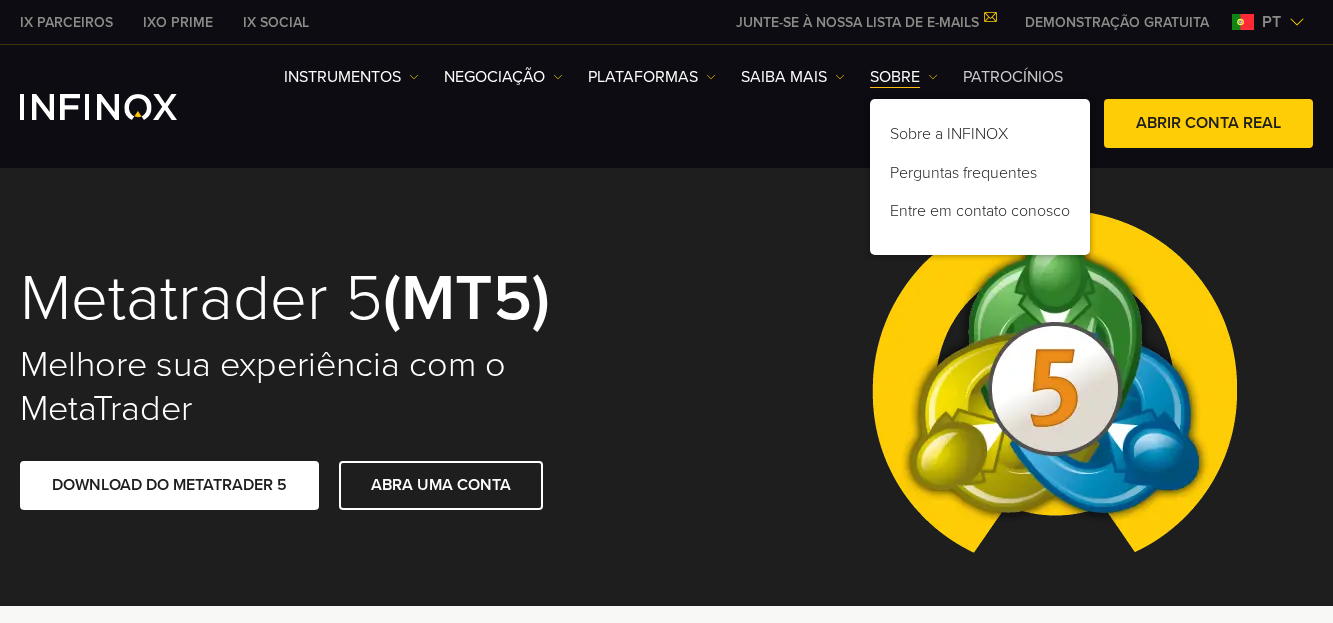 click on "Patrocínios" at bounding box center (1013, 77) 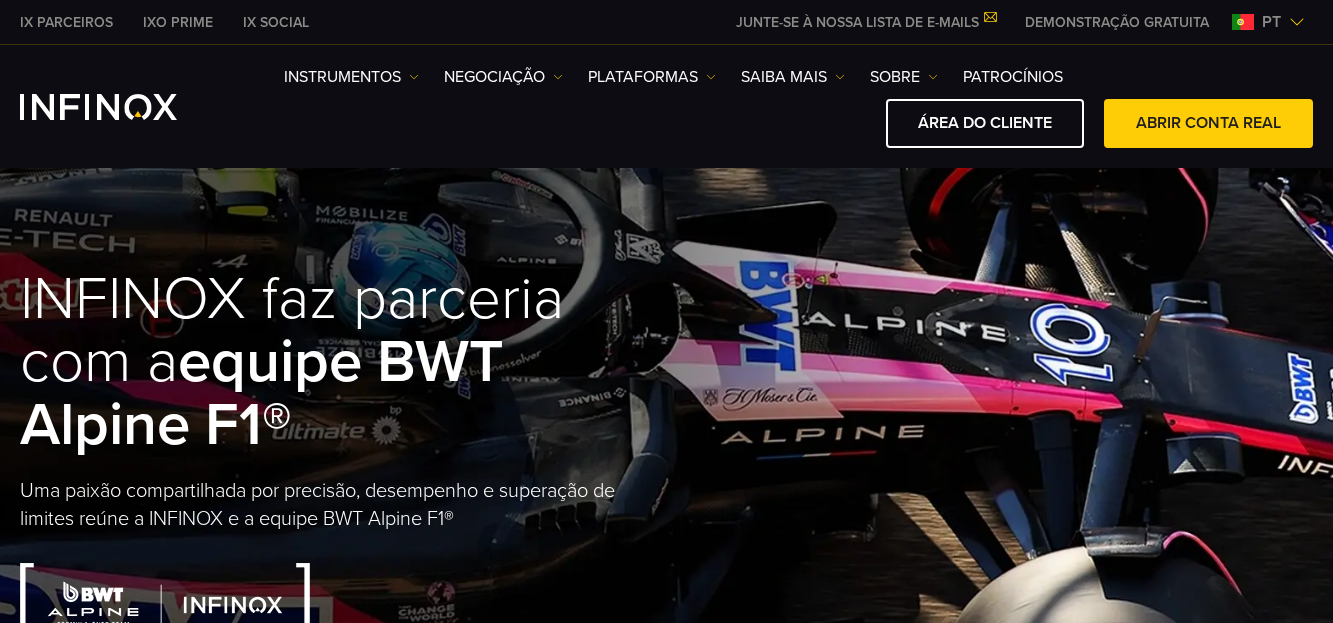 scroll, scrollTop: 0, scrollLeft: 0, axis: both 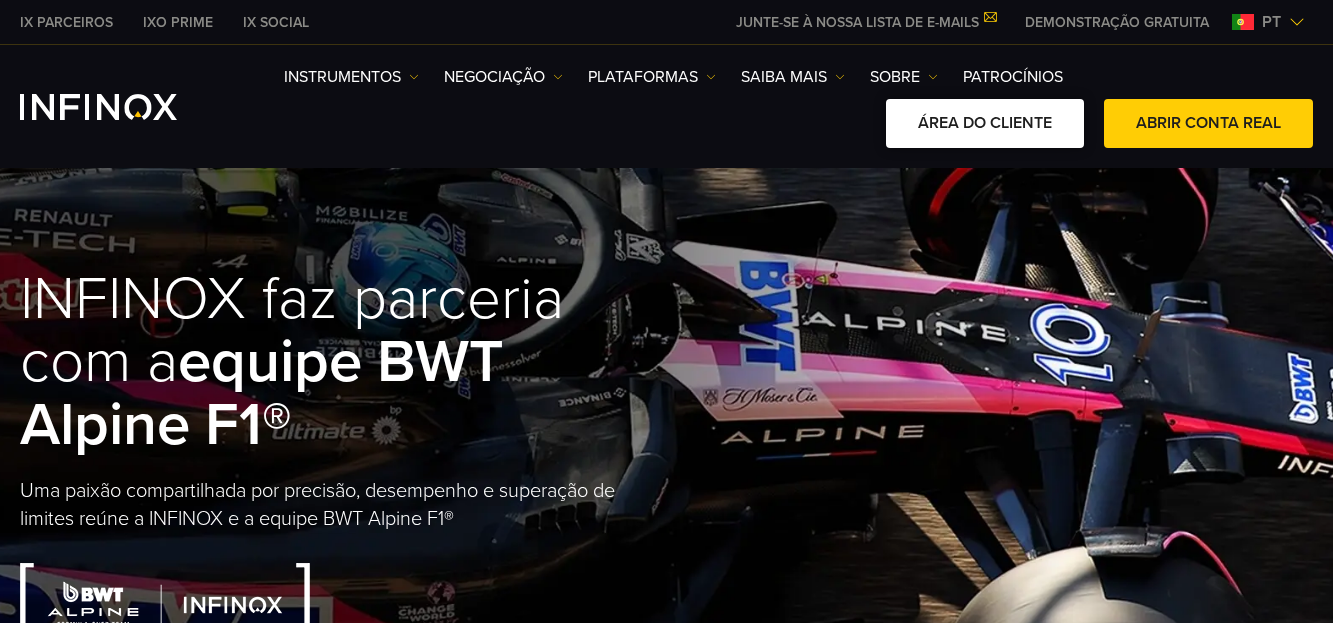 click on "ÁREA DO CLIENTE" at bounding box center (985, 123) 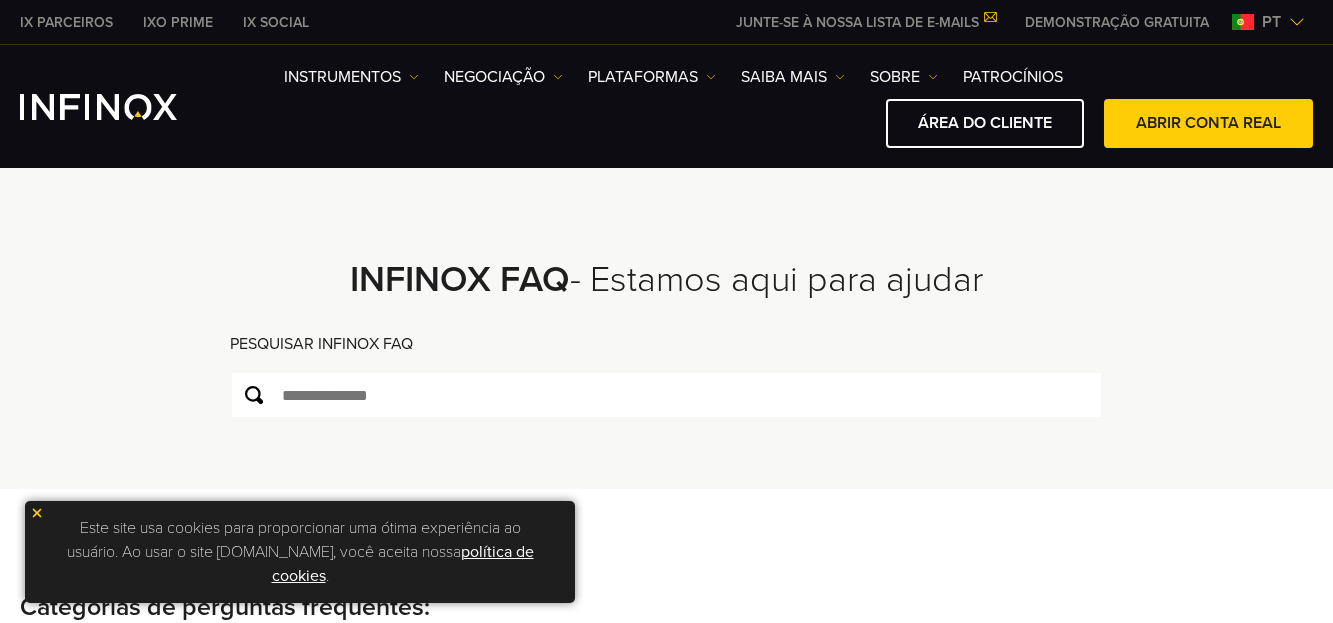 scroll, scrollTop: 0, scrollLeft: 0, axis: both 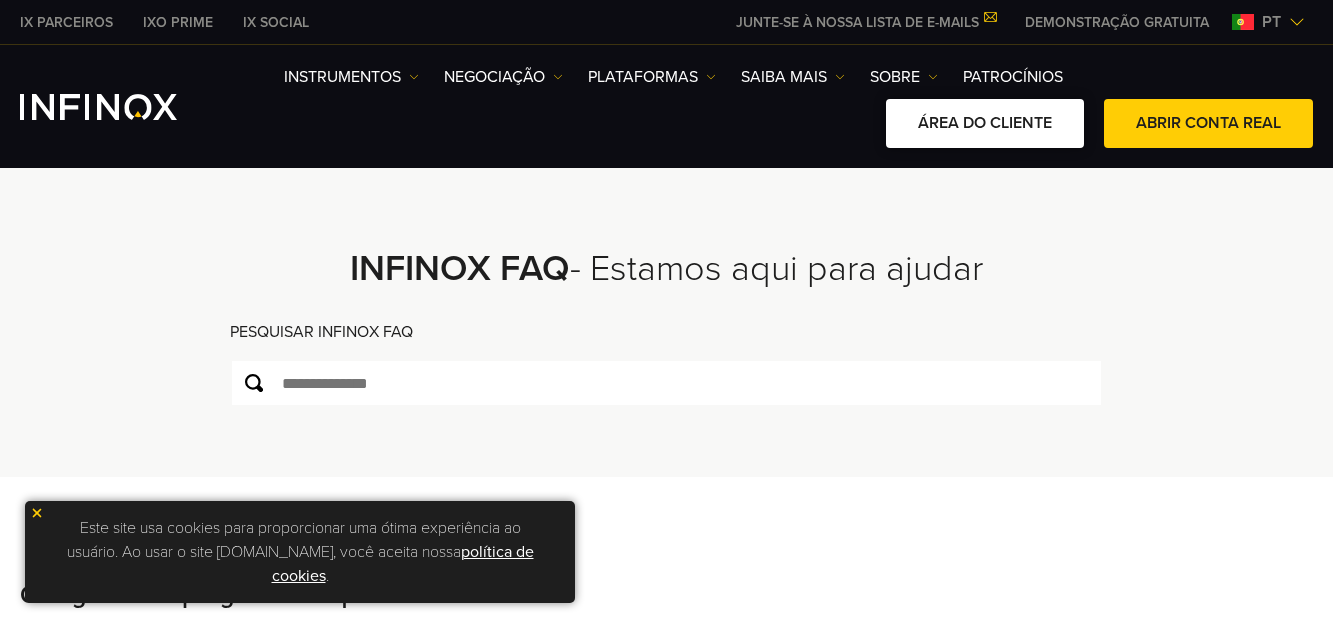click on "ÁREA DO CLIENTE" at bounding box center (985, 123) 